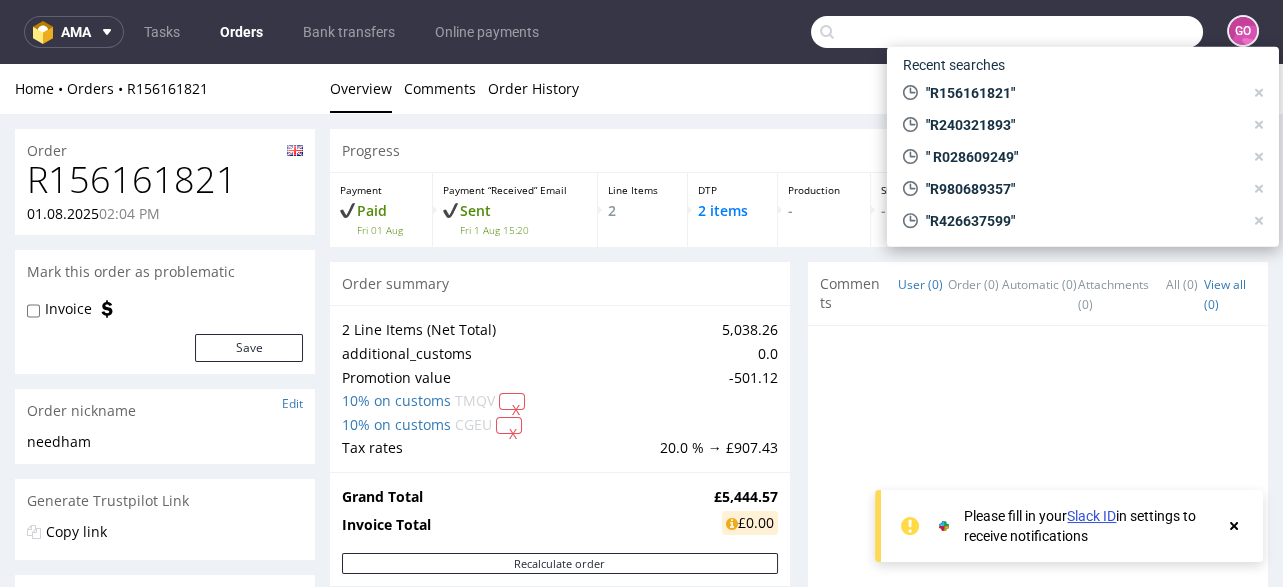 scroll, scrollTop: 880, scrollLeft: 0, axis: vertical 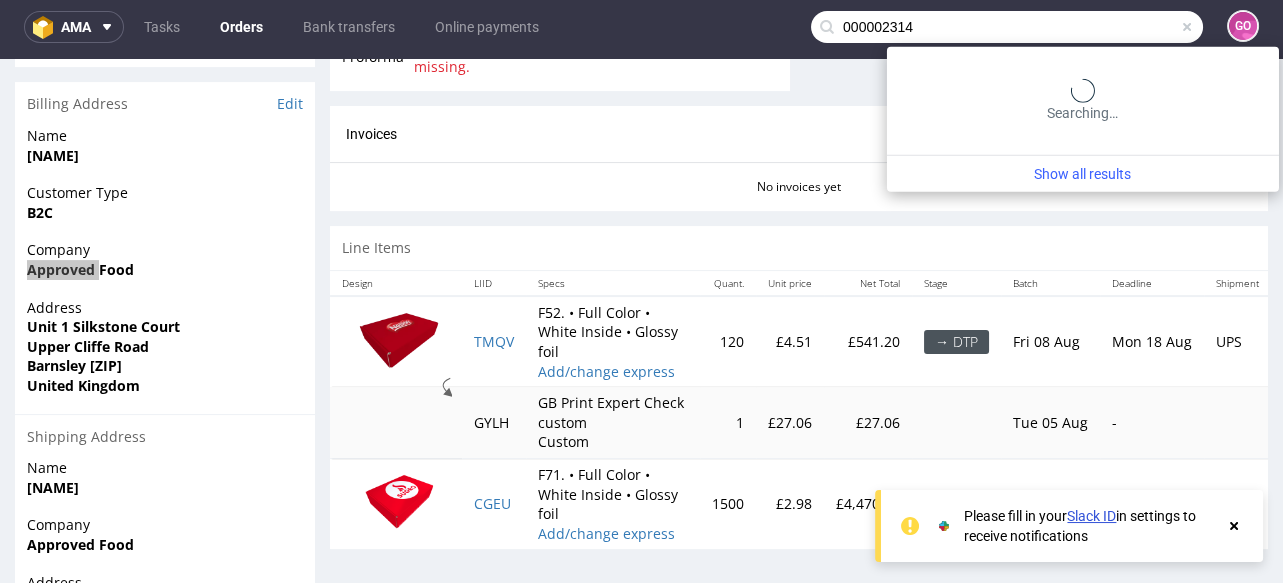 type on "000002314" 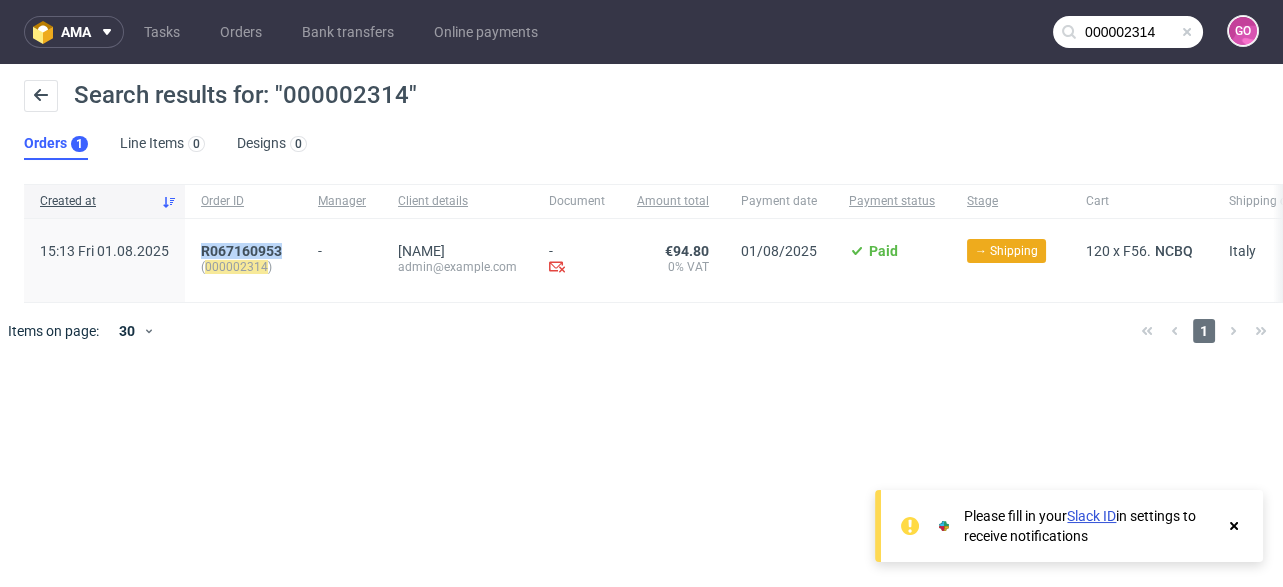 drag, startPoint x: 281, startPoint y: 240, endPoint x: 196, endPoint y: 240, distance: 85 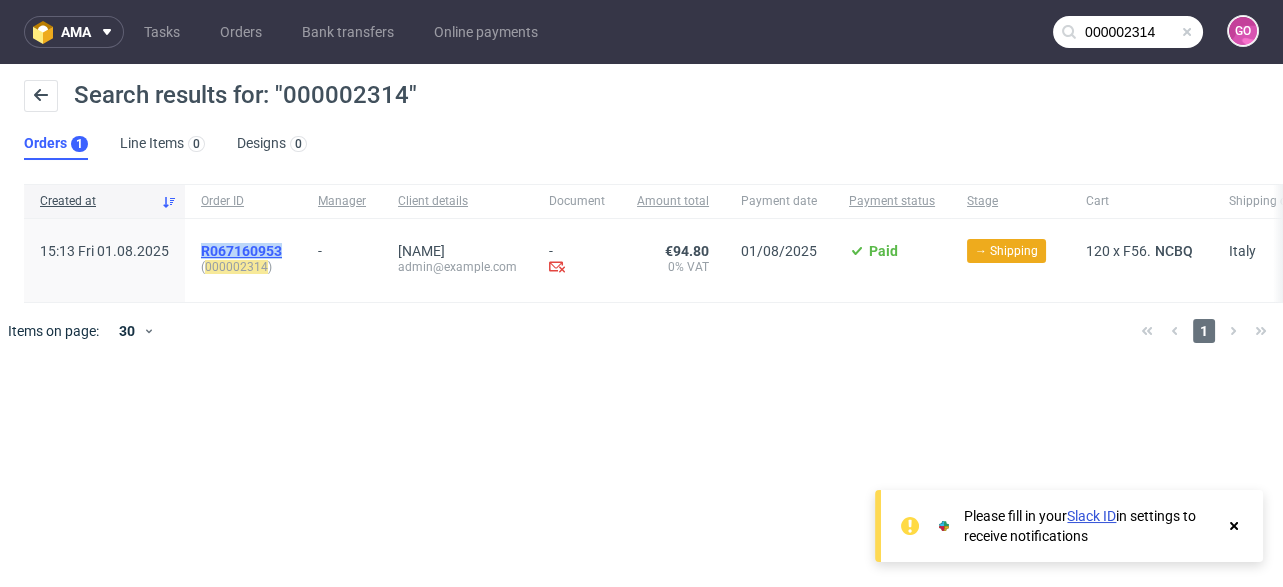 click on "R067160953" at bounding box center (241, 251) 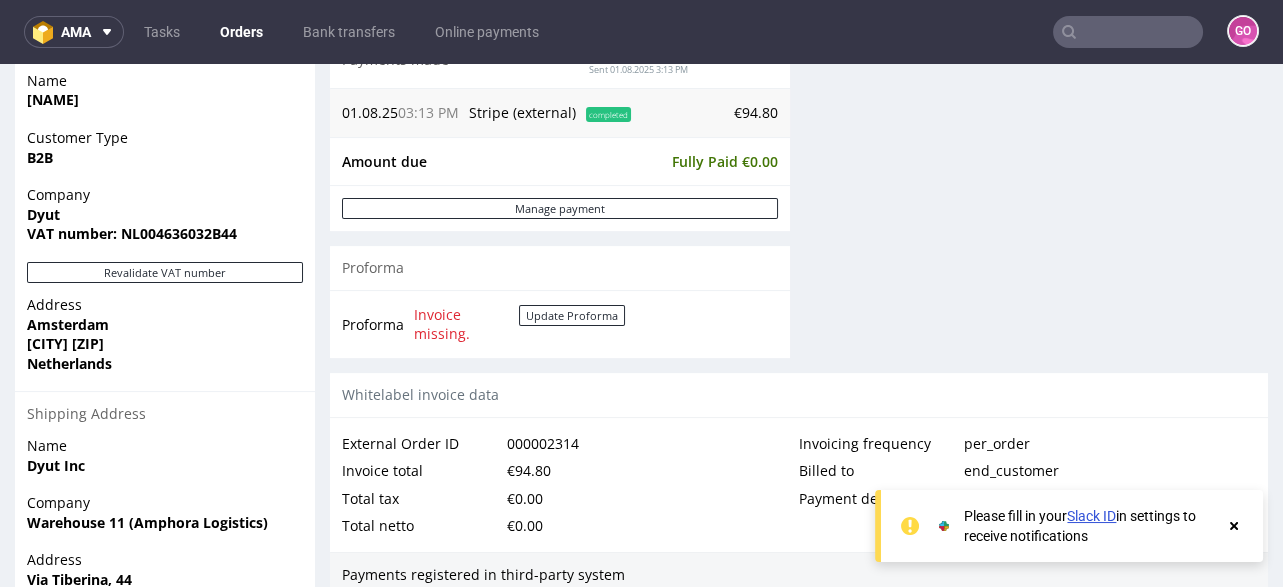 scroll, scrollTop: 880, scrollLeft: 0, axis: vertical 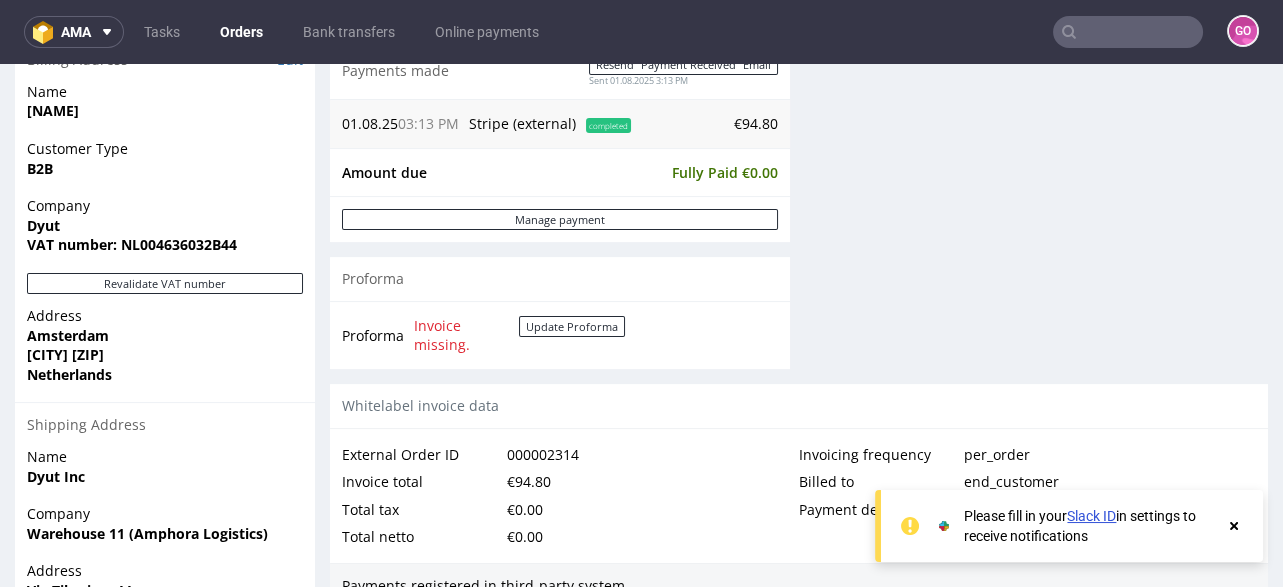 click on "VAT number: NL004636032B44" at bounding box center (132, 244) 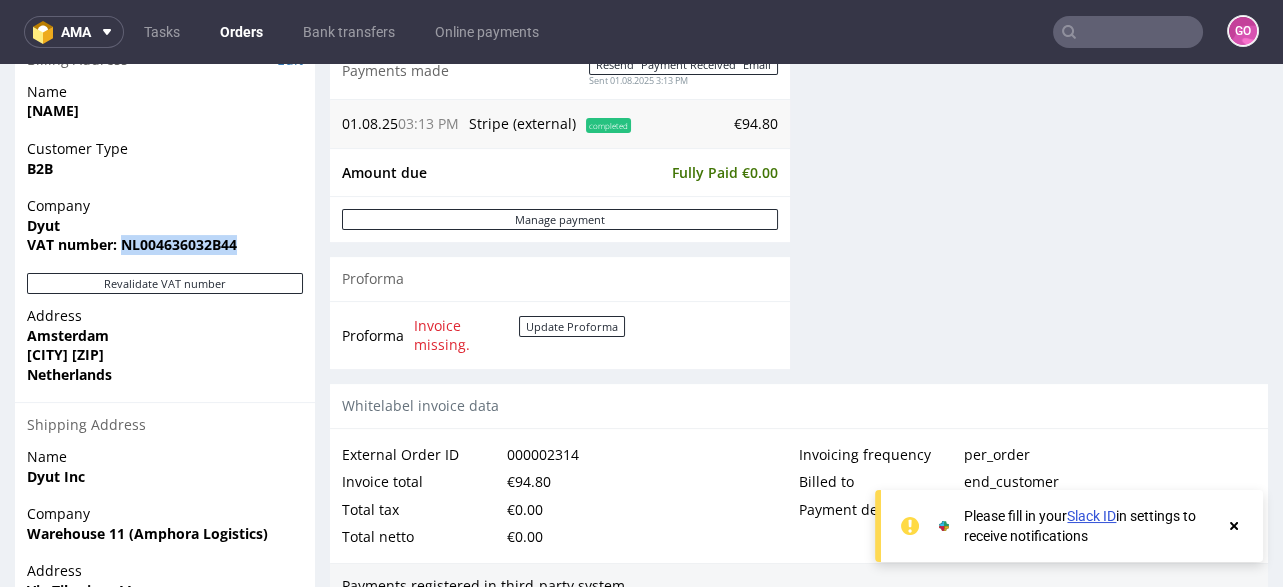 click on "VAT number: NL004636032B44" at bounding box center (132, 244) 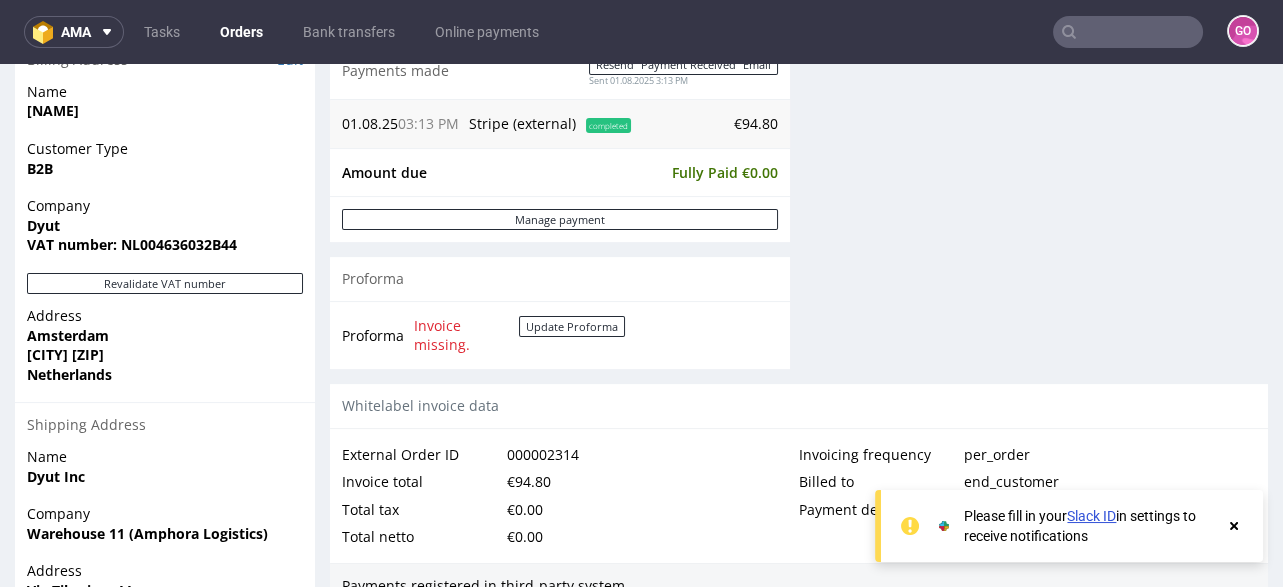 click on "Dyut" at bounding box center (43, 225) 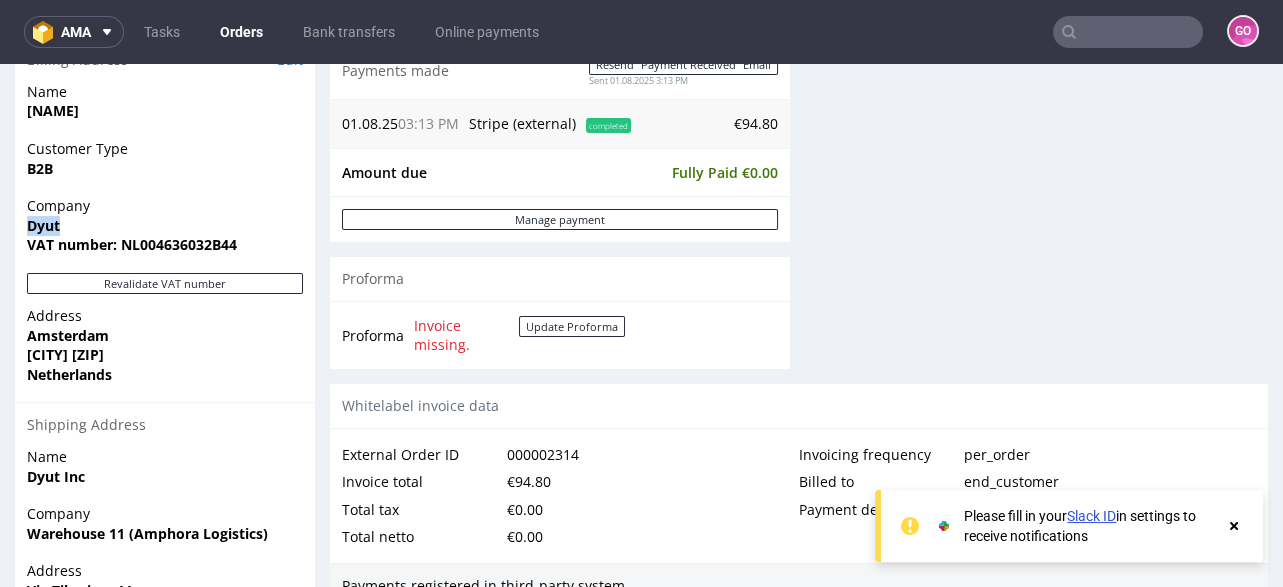 click on "Dyut" at bounding box center [43, 225] 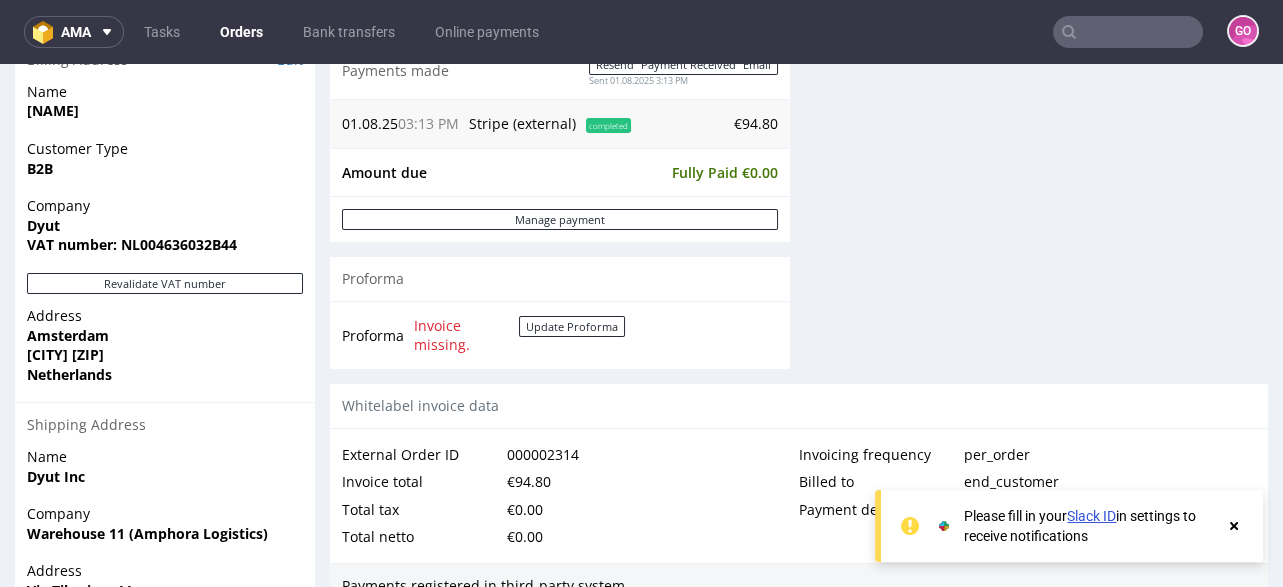 click on "[CITY] [ZIP]" at bounding box center (65, 354) 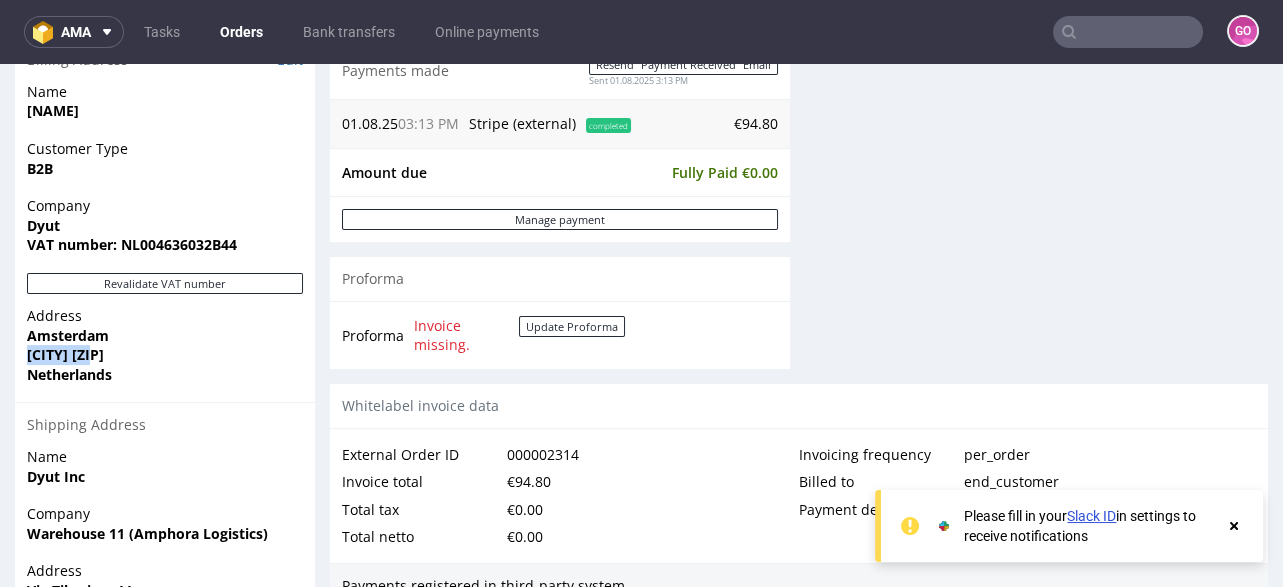 click on "[CITY] [ZIP]" at bounding box center (65, 354) 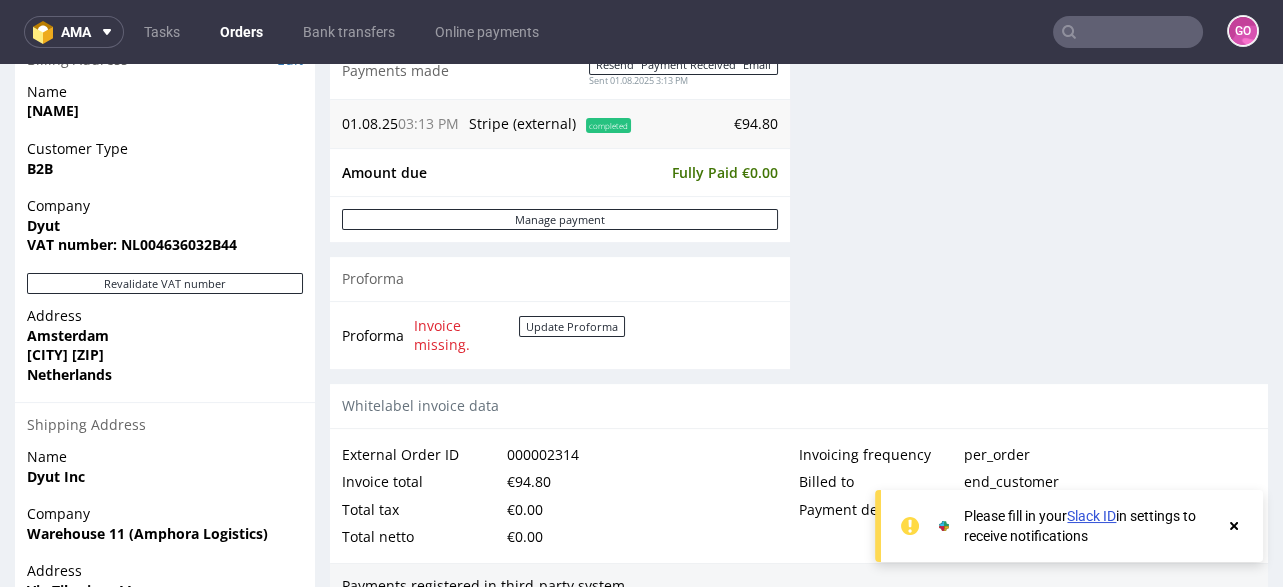 click on "Amsterdam" at bounding box center [68, 335] 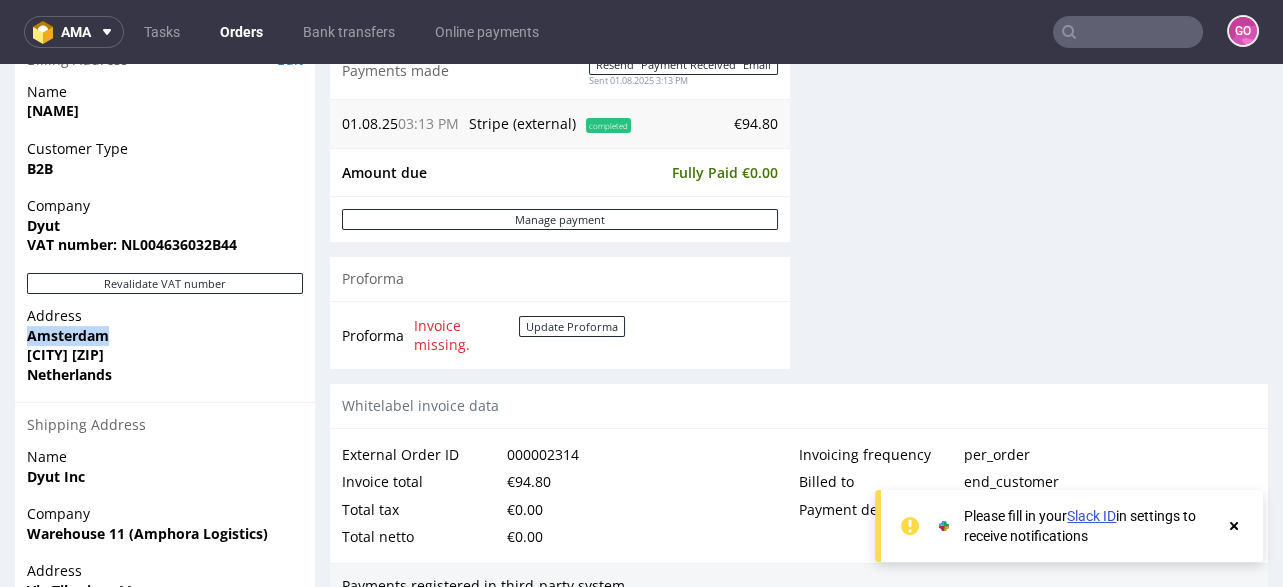 click on "Amsterdam" at bounding box center (68, 335) 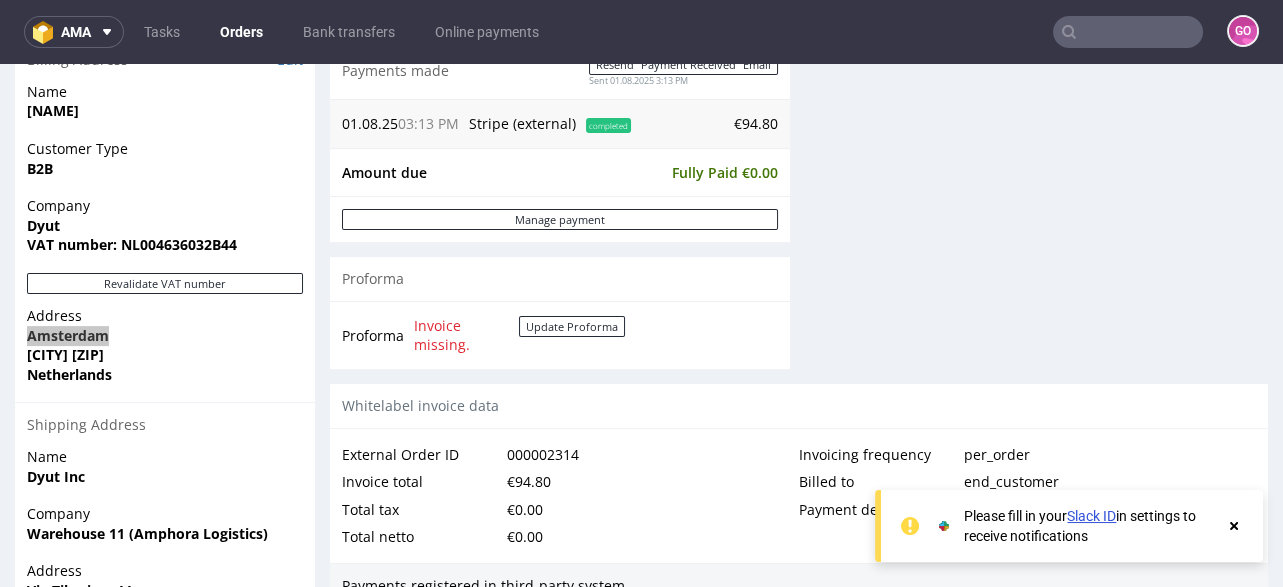 click at bounding box center [1128, 32] 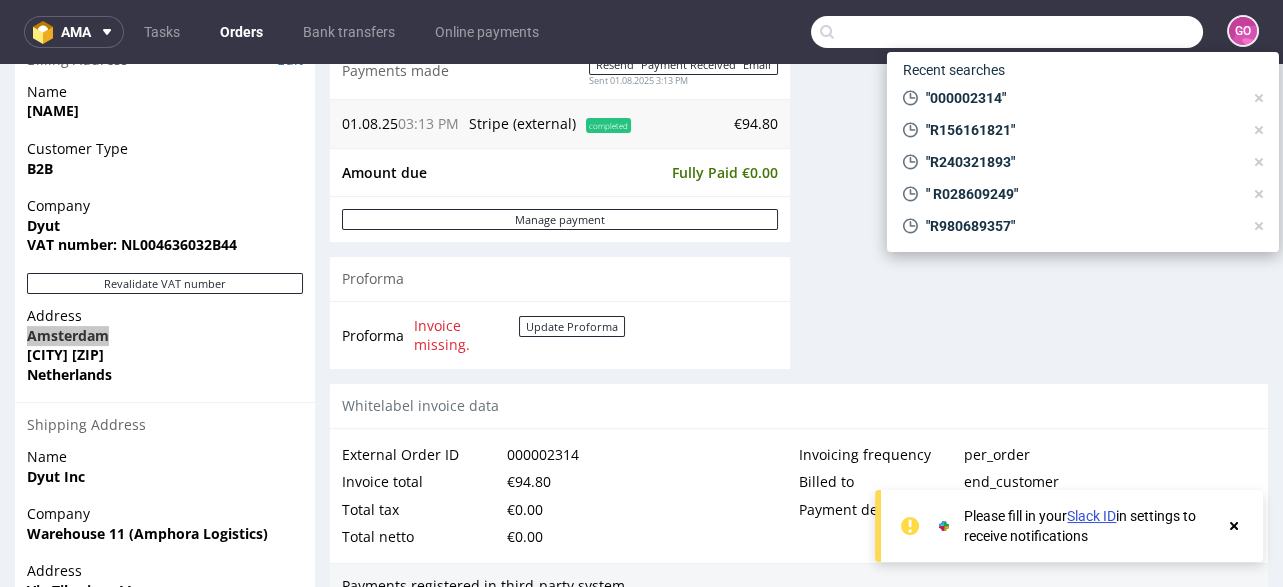 paste on "R381717137" 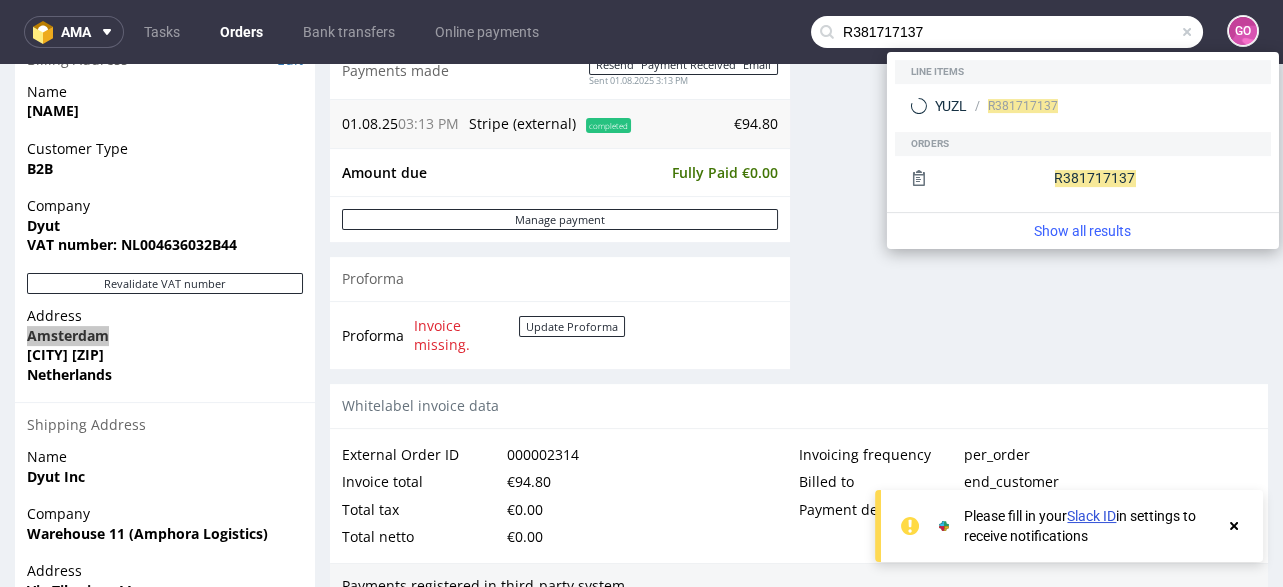 type on "R381717137" 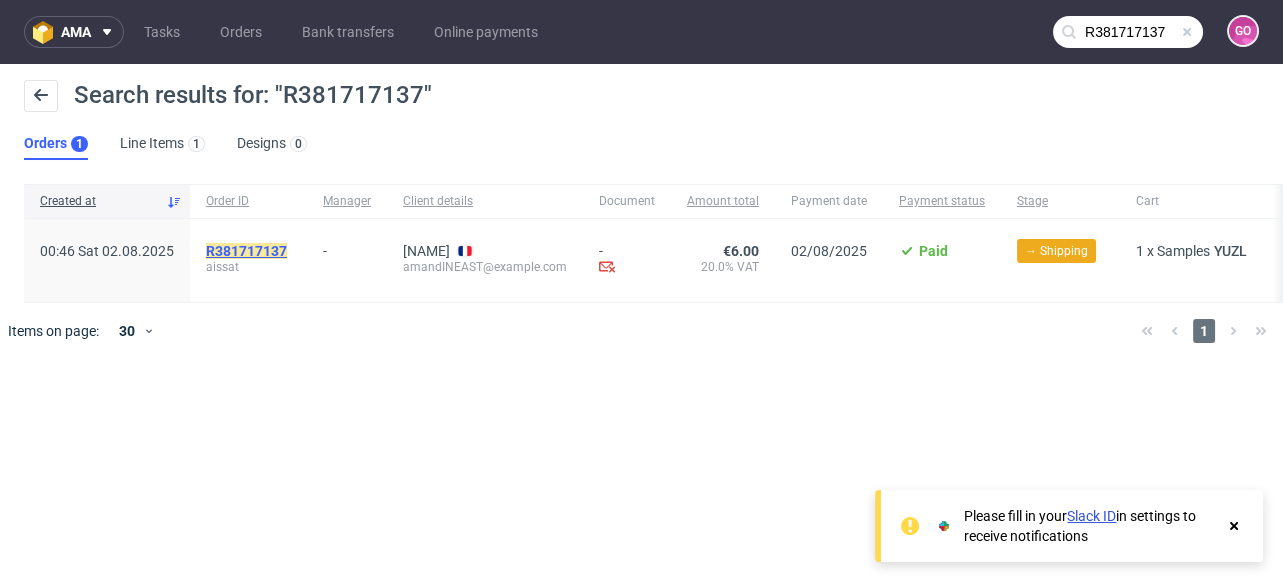 click on "R381717137" 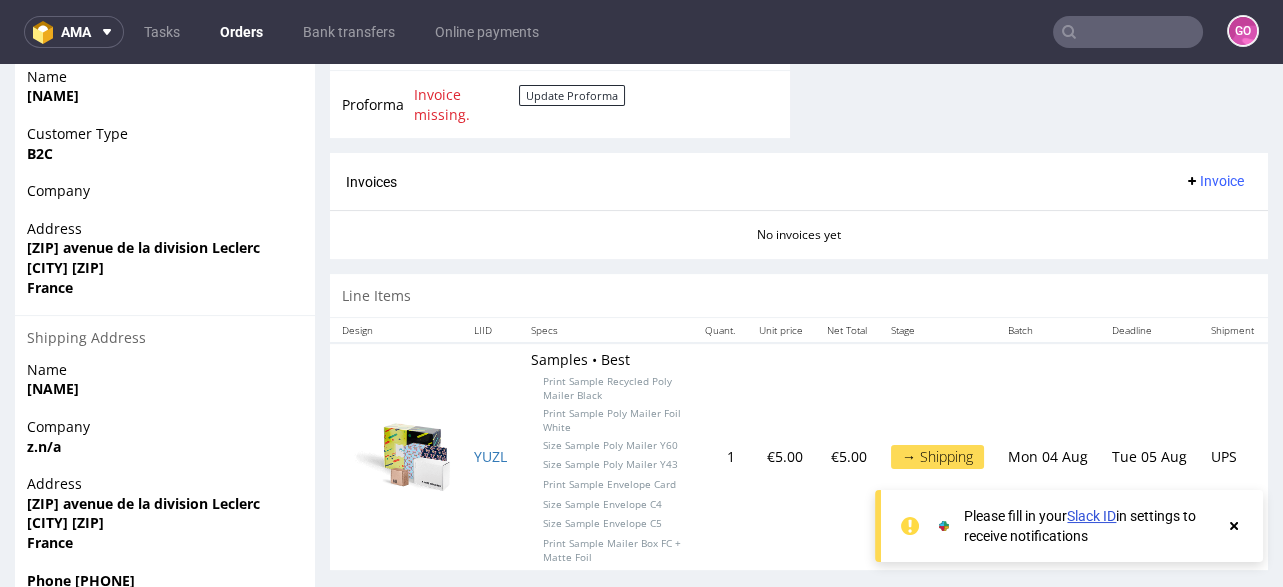 scroll, scrollTop: 933, scrollLeft: 0, axis: vertical 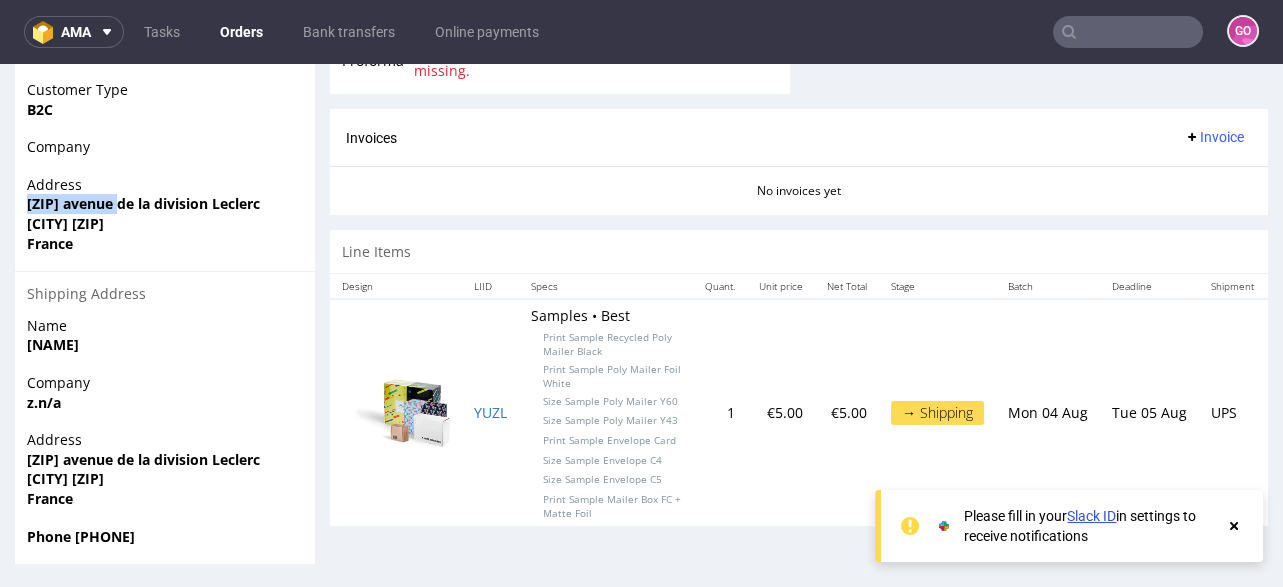drag, startPoint x: 21, startPoint y: 201, endPoint x: 120, endPoint y: 203, distance: 99.0202 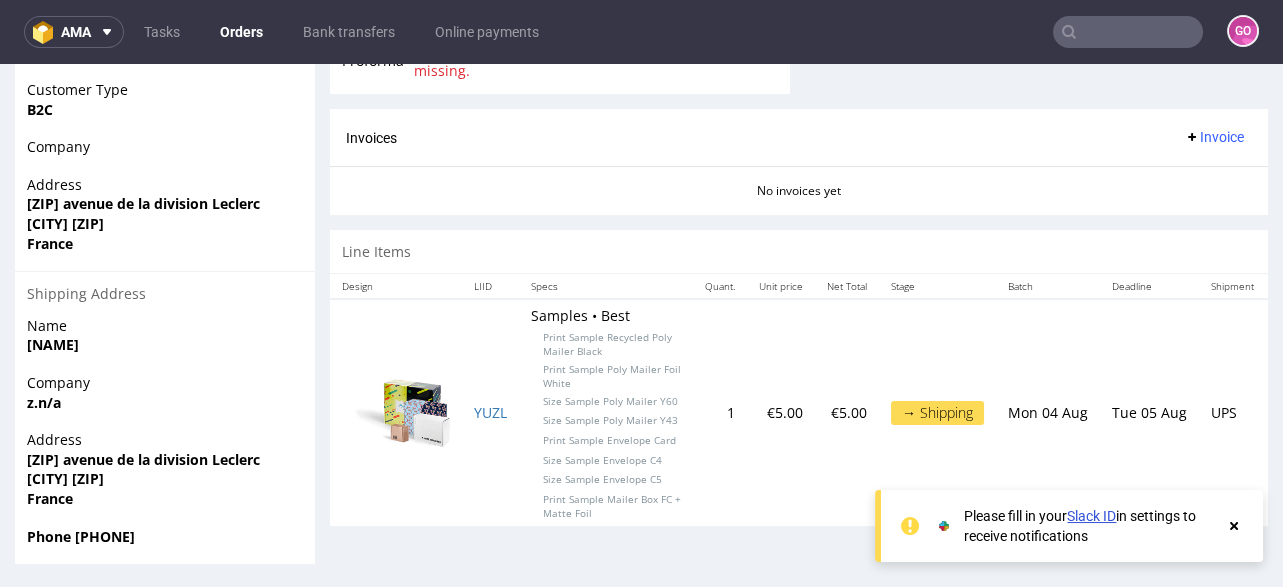 click on "[ZIP] avenue de la division Leclerc" at bounding box center [143, 203] 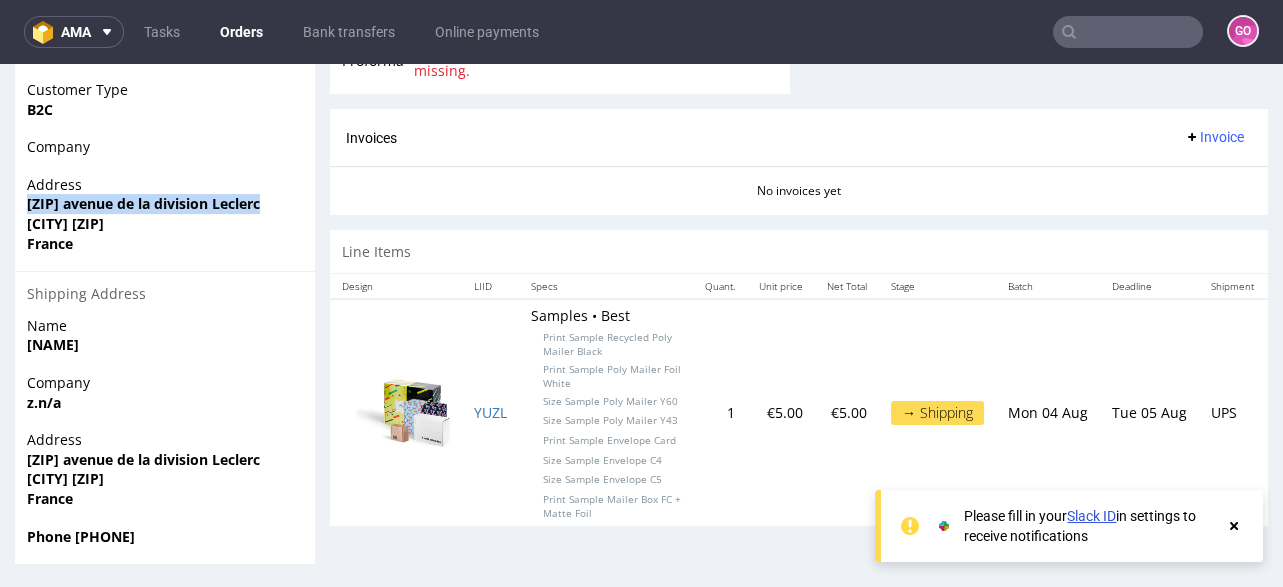 click on "[ZIP] avenue de la division Leclerc" at bounding box center [143, 203] 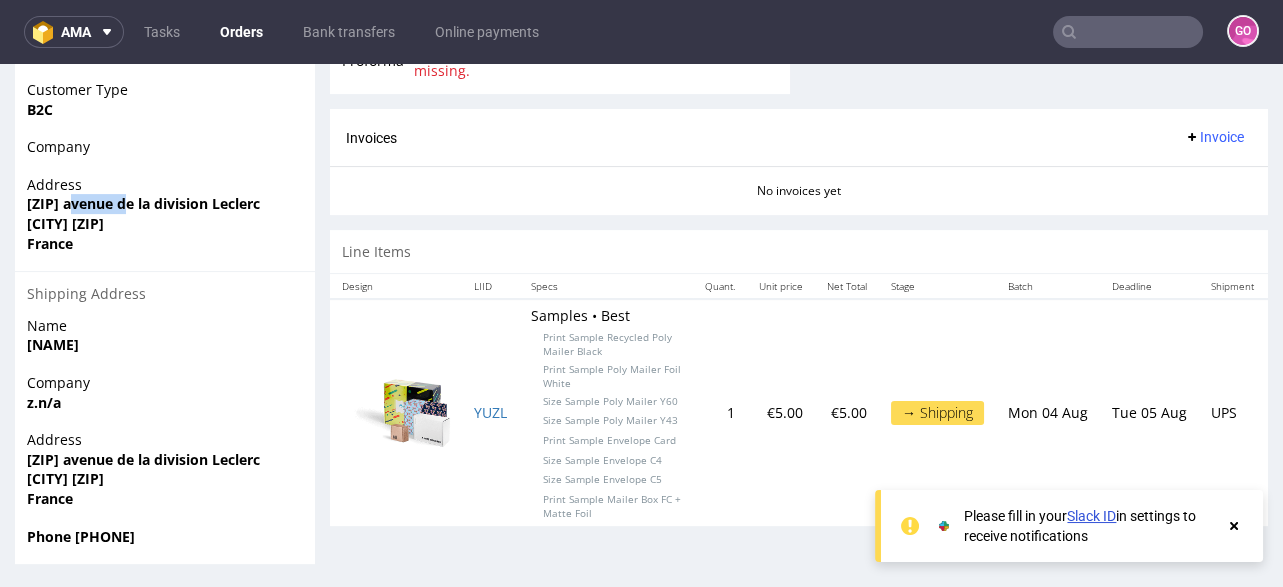 click on "[ZIP] avenue de la division Leclerc" at bounding box center [143, 203] 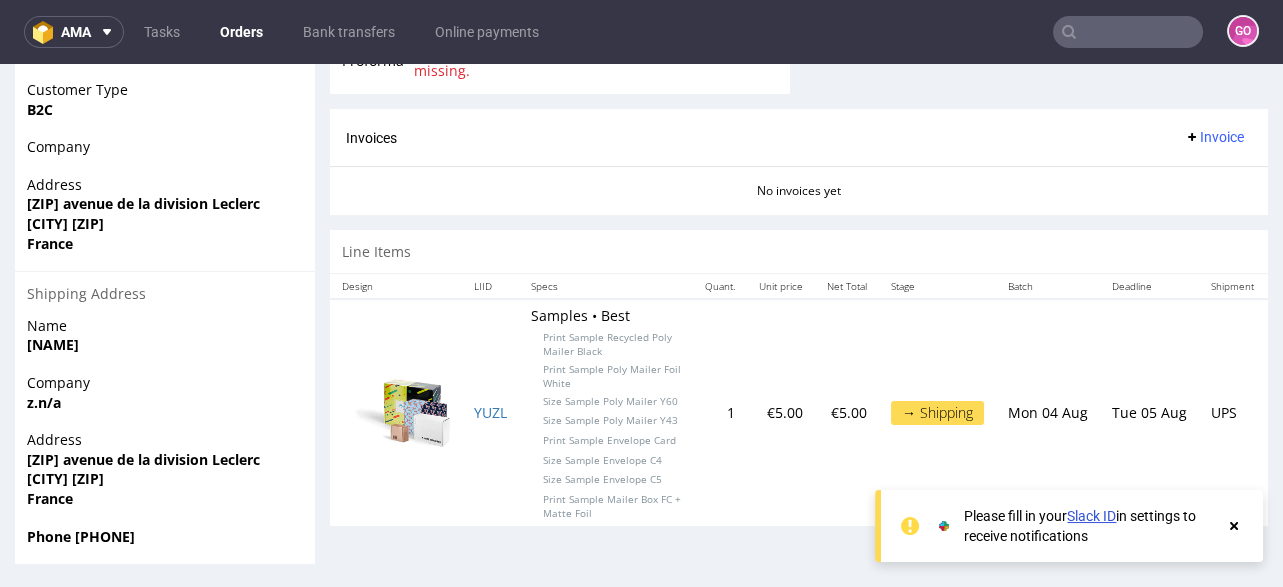 click on "[CITY] [ZIP]" at bounding box center (65, 223) 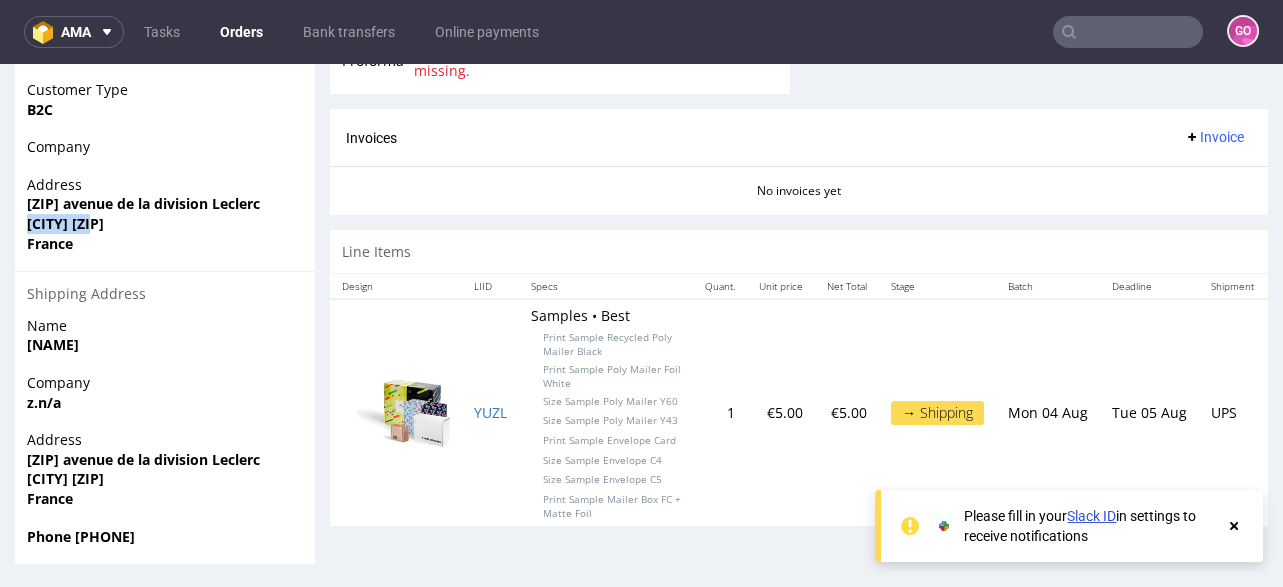 click on "[CITY] [ZIP]" at bounding box center [65, 223] 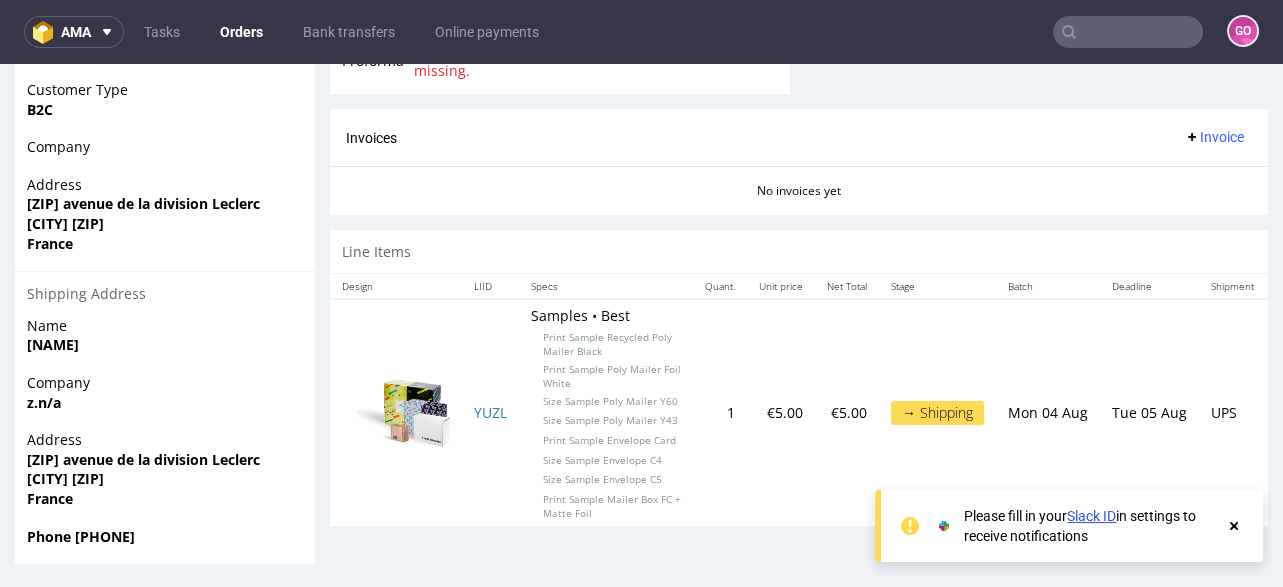 click on "[NAME]" at bounding box center [53, 344] 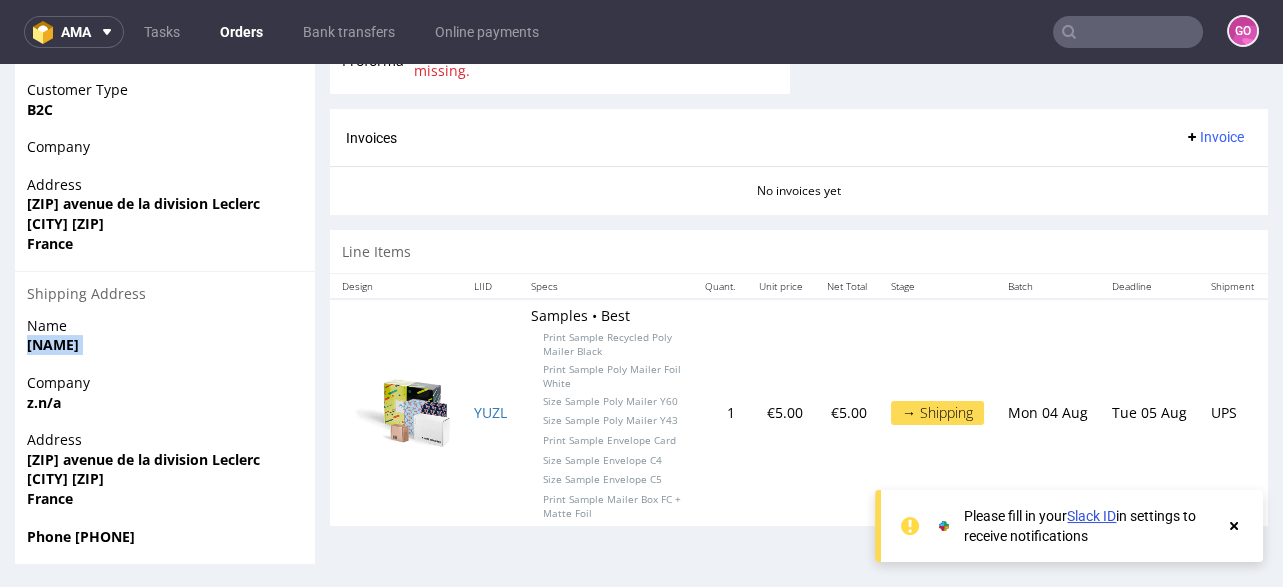 click on "[NAME]" at bounding box center (53, 344) 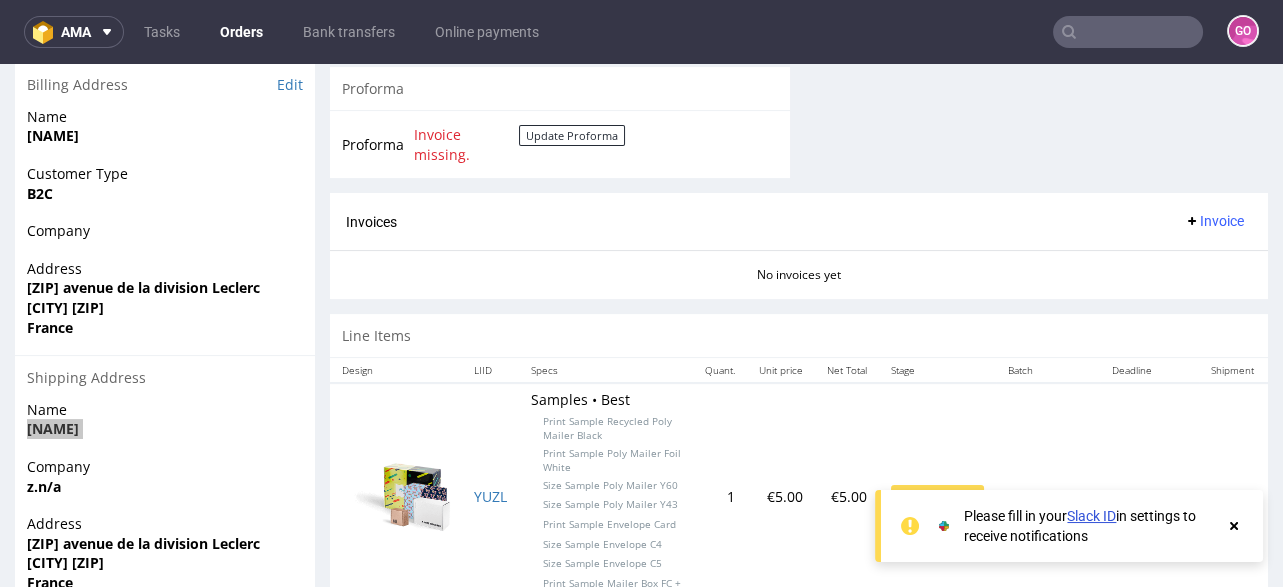 scroll, scrollTop: 933, scrollLeft: 0, axis: vertical 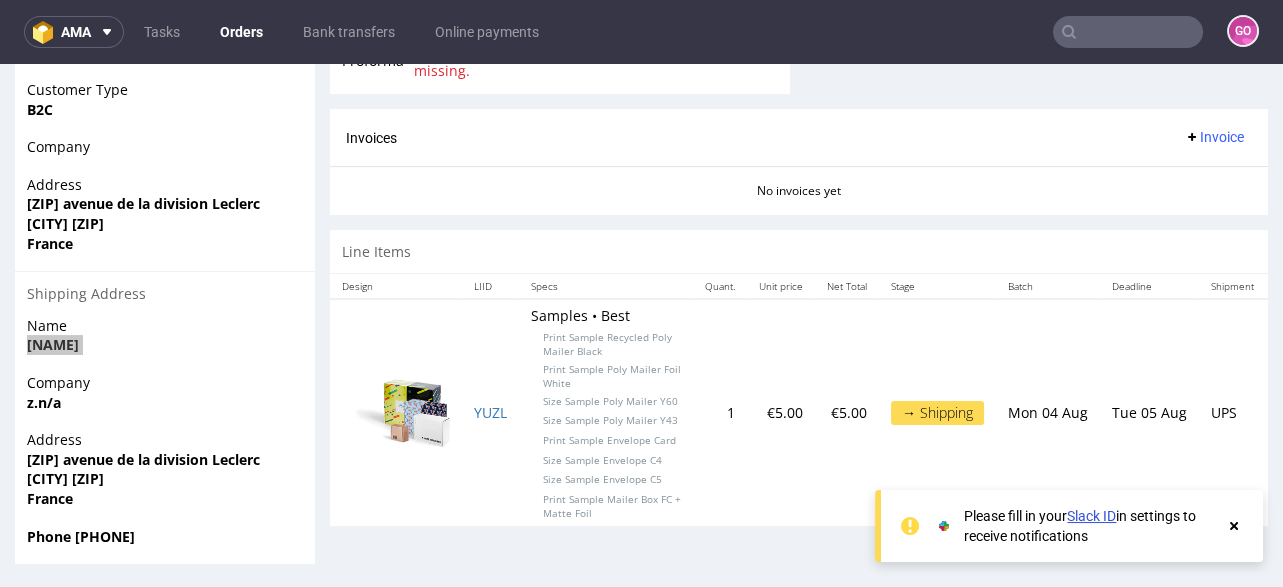 click on "ama Tasks Orders Bank transfers Online payments GO" at bounding box center (641, 32) 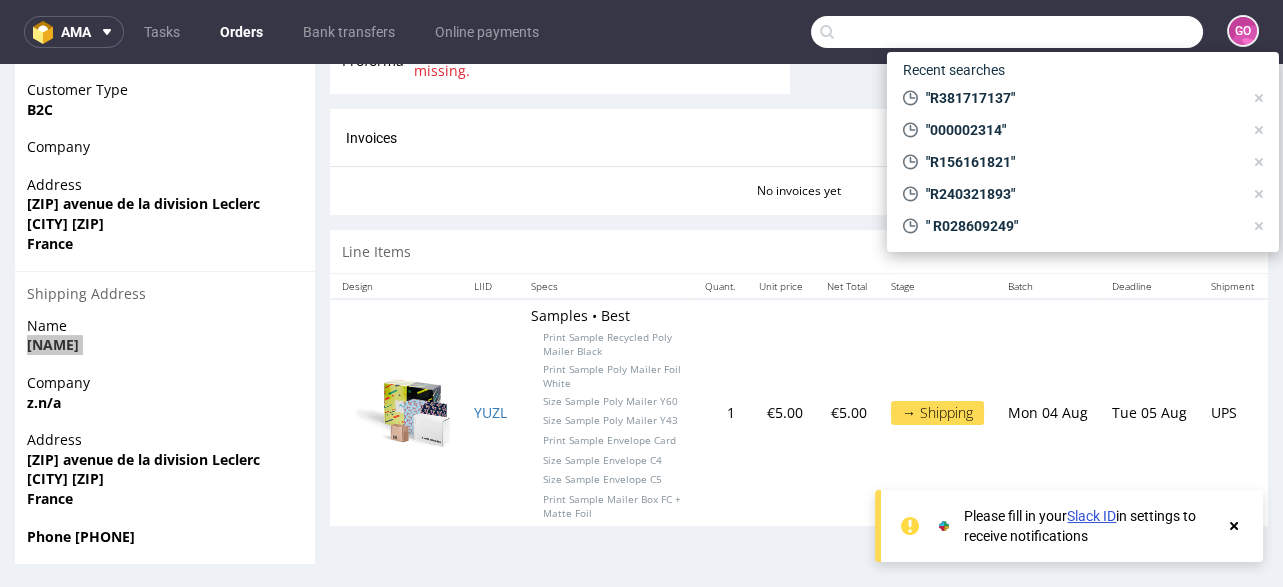 paste on "R920391729" 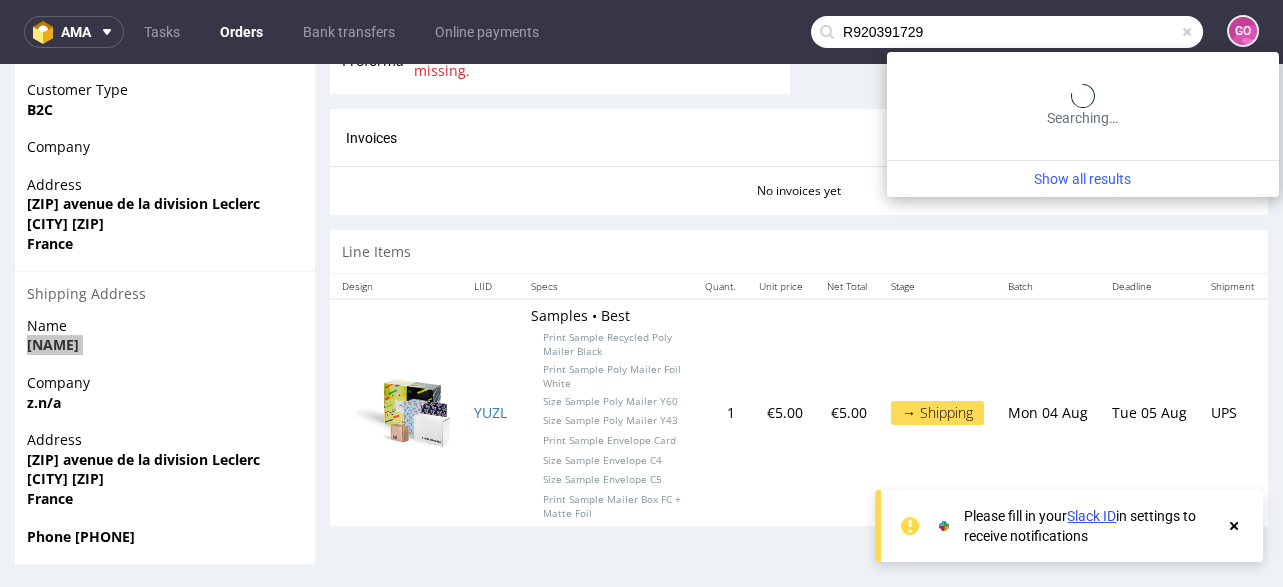 type on "R920391729" 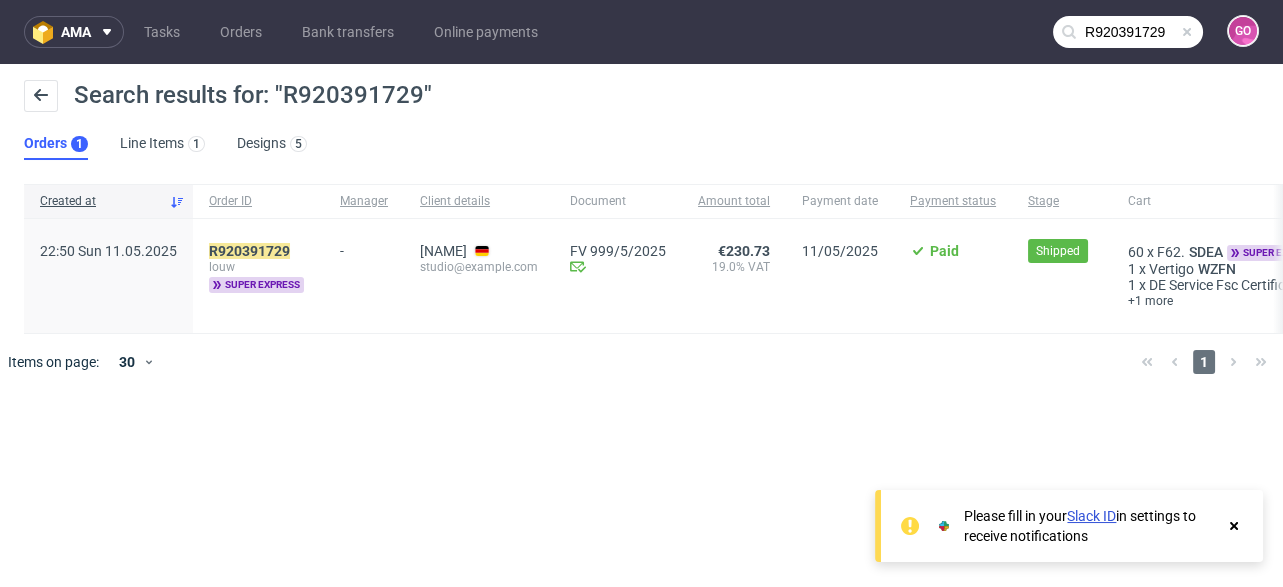 click on "R920391729 louw super express" at bounding box center [258, 276] 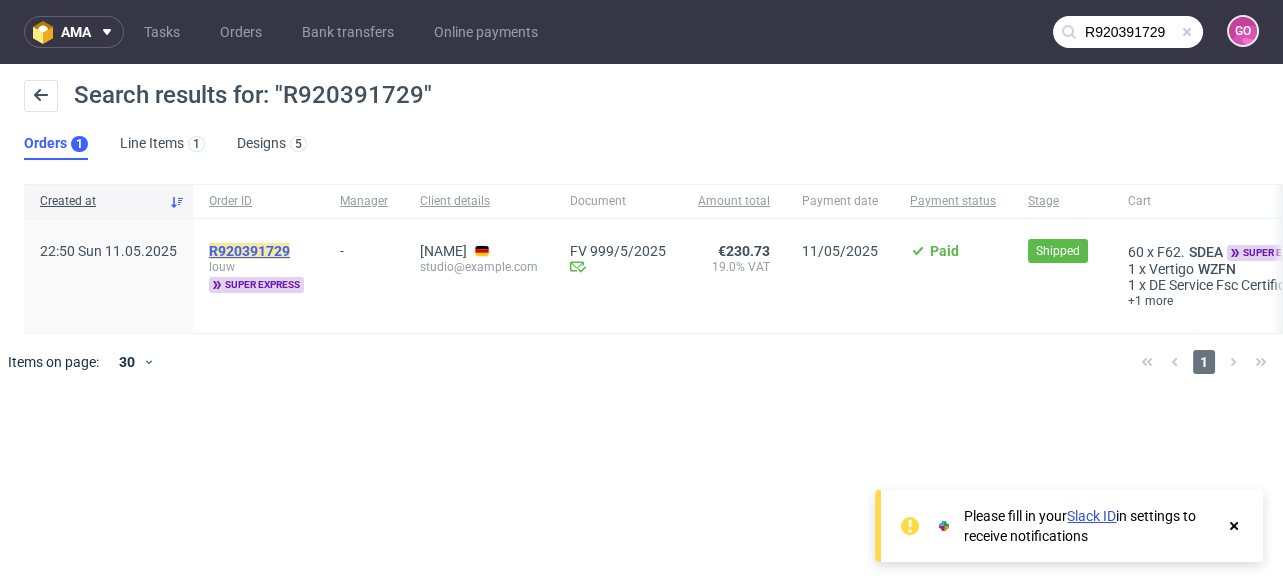 click on "R920391729" 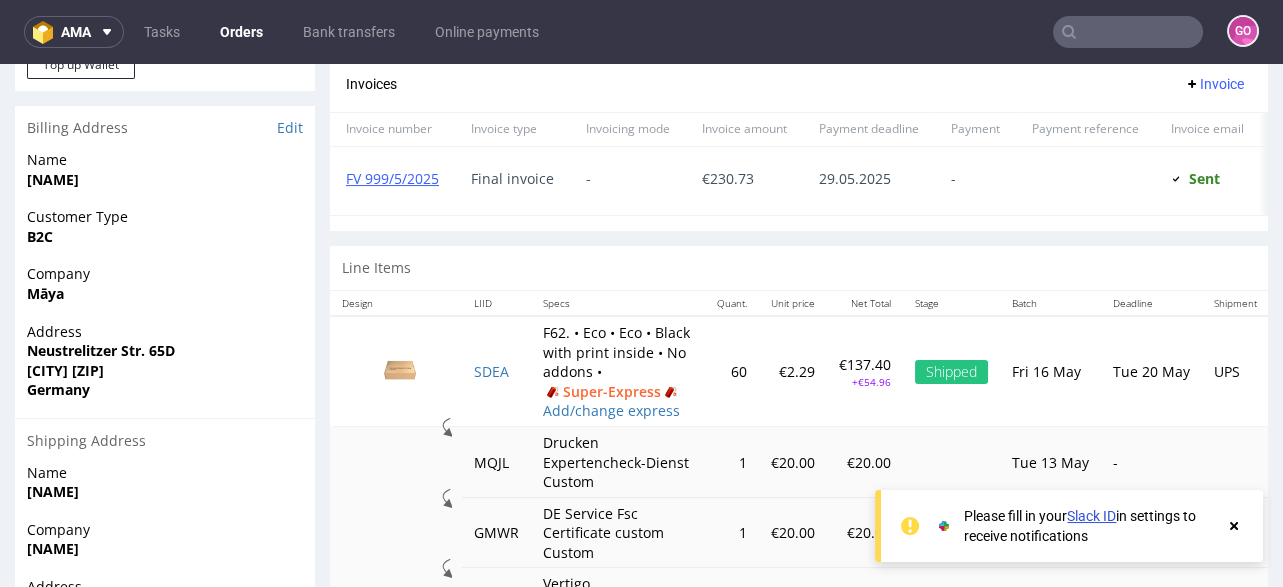 scroll, scrollTop: 959, scrollLeft: 0, axis: vertical 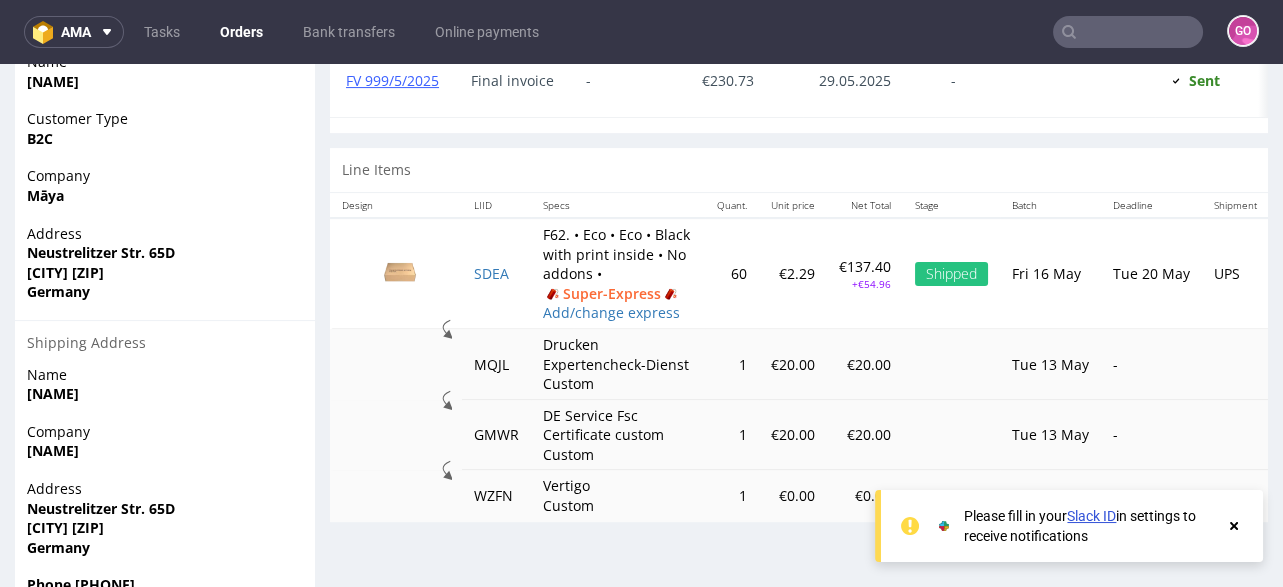 click on "Neustrelitzer Str. 65D" at bounding box center [101, 252] 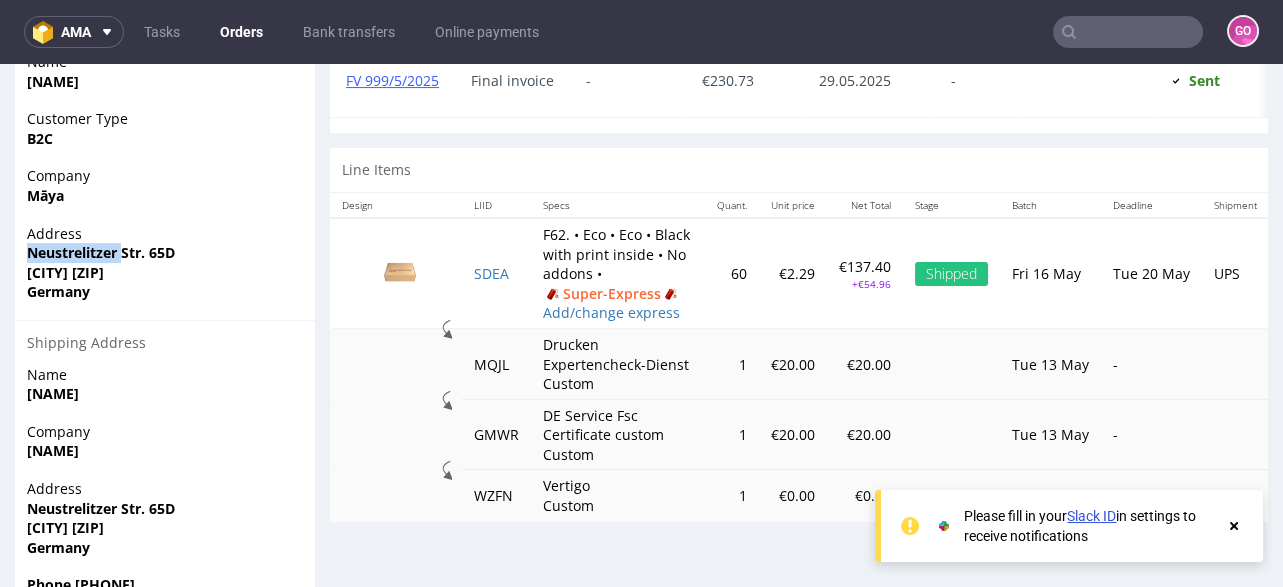 click on "Neustrelitzer Str. 65D" at bounding box center (101, 252) 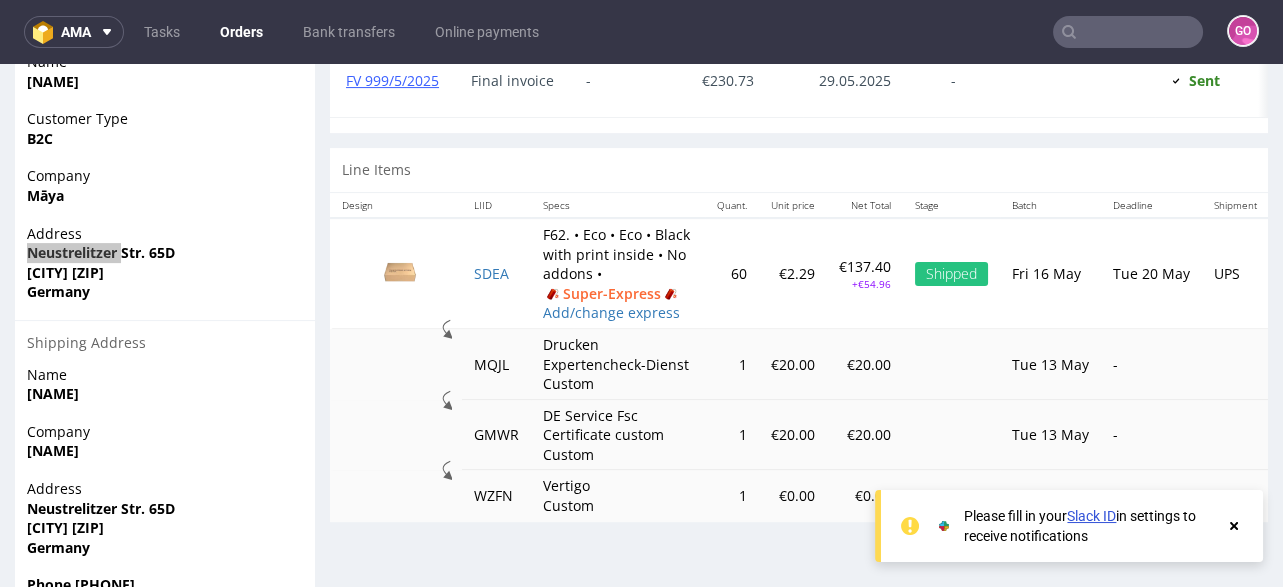 click at bounding box center (1128, 32) 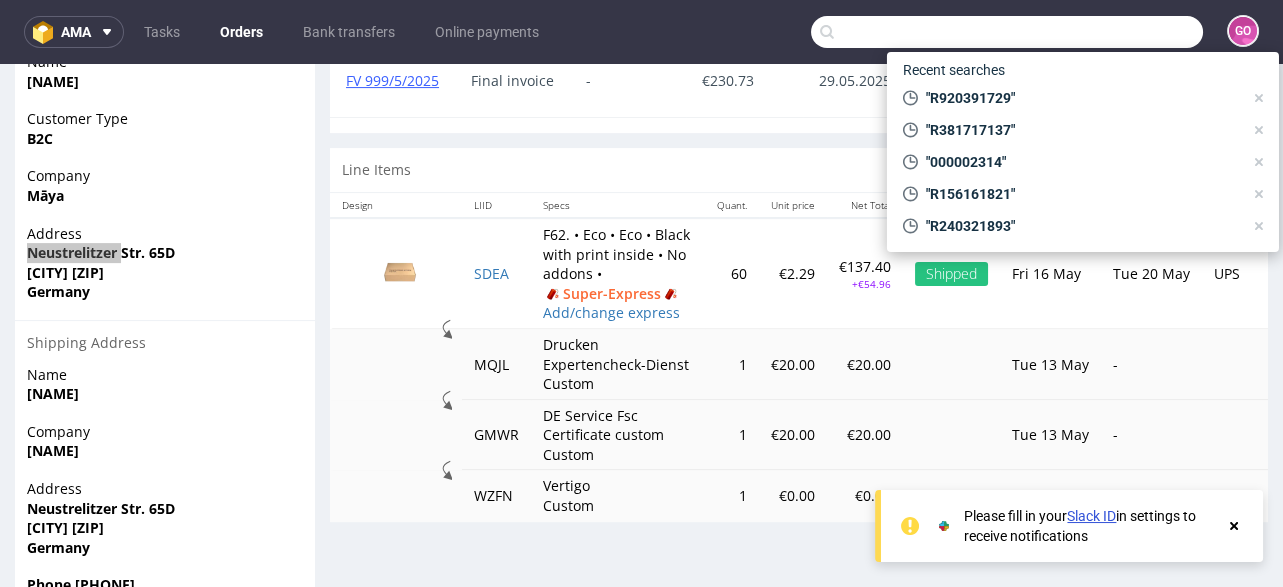 paste on "R753862989" 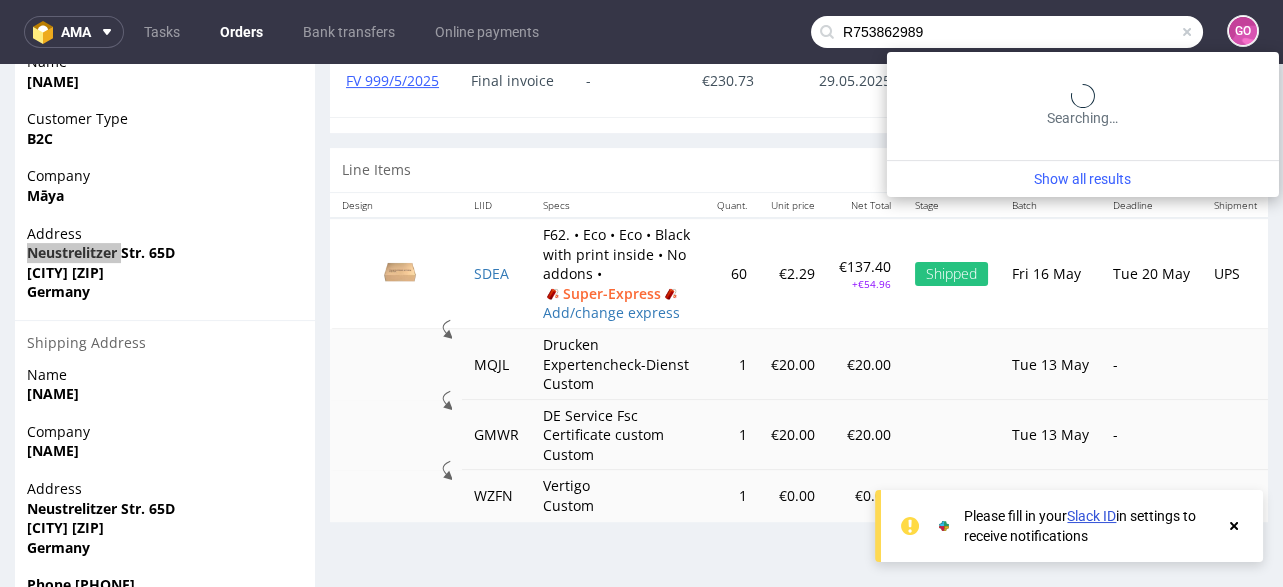 type on "R753862989" 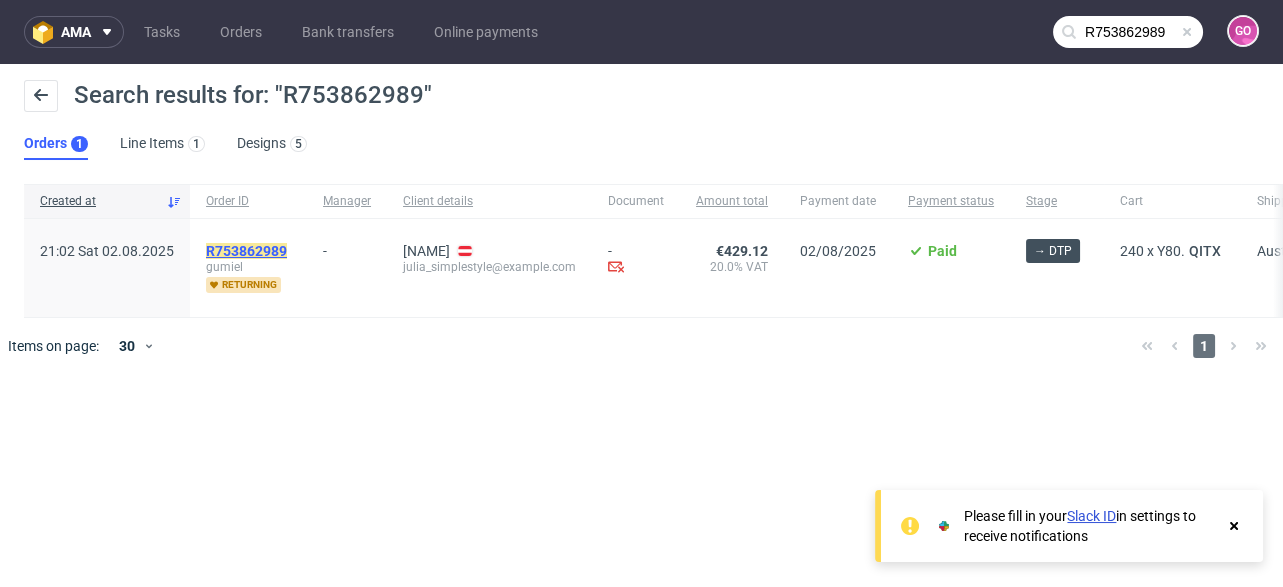 click on "R753862989" 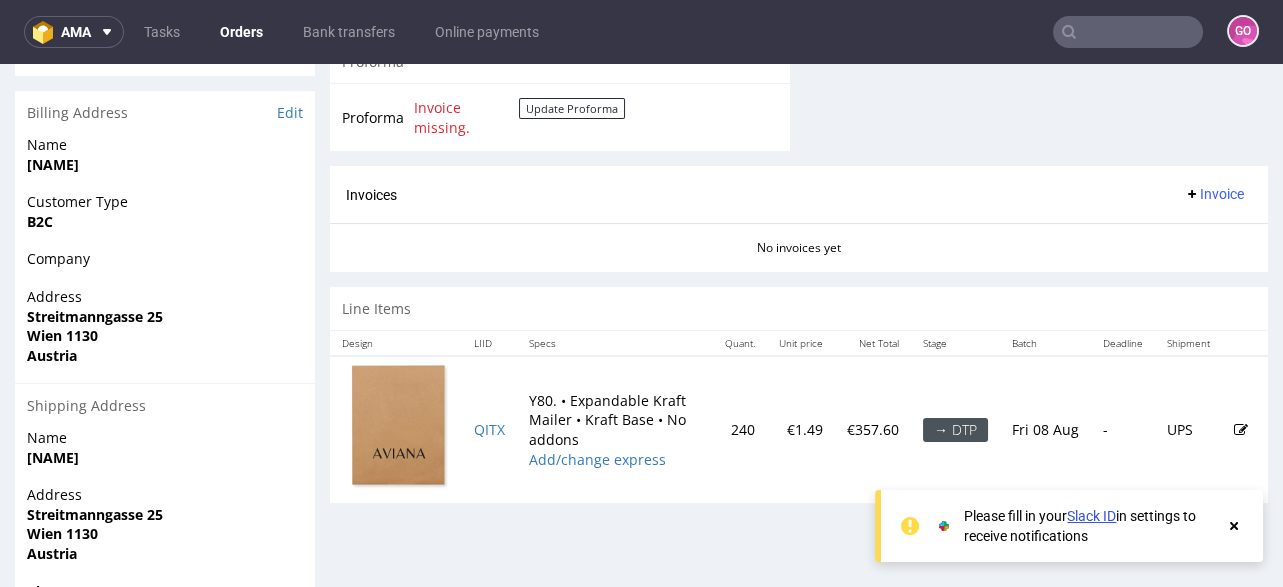scroll, scrollTop: 880, scrollLeft: 0, axis: vertical 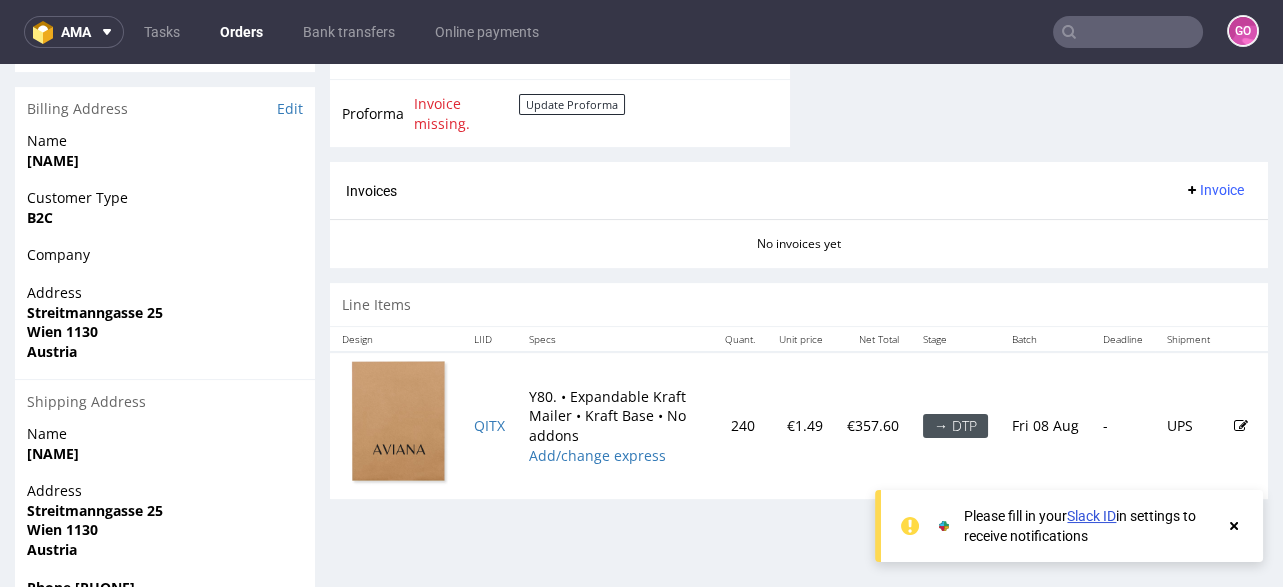 click on "Streitmanngasse 25" at bounding box center [95, 312] 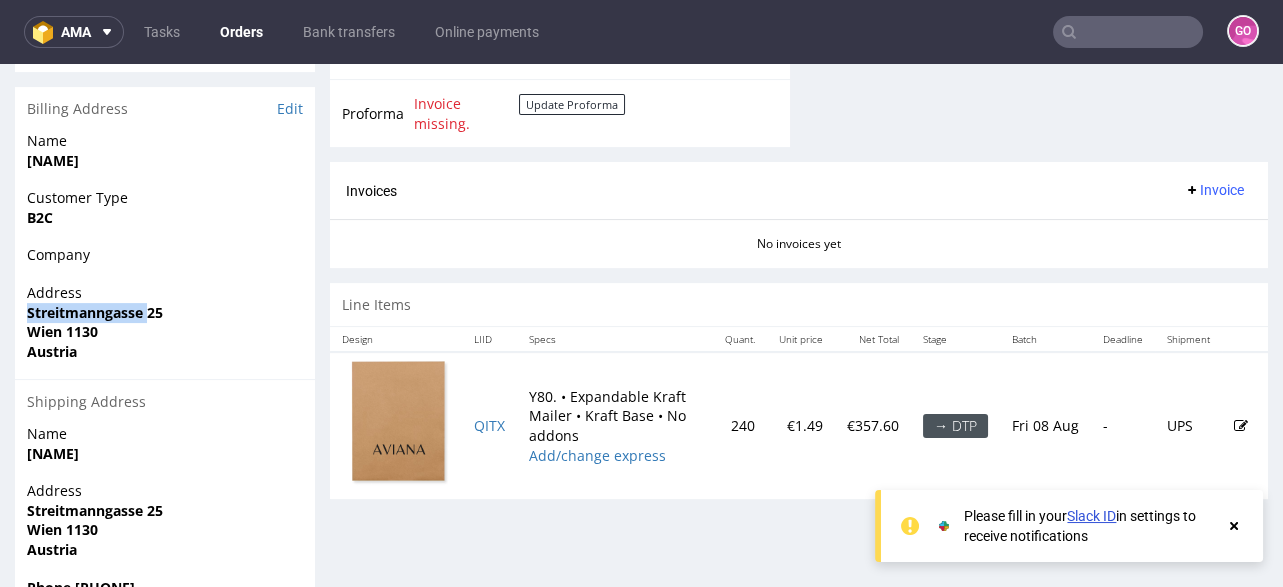 click on "Streitmanngasse 25" at bounding box center (95, 312) 